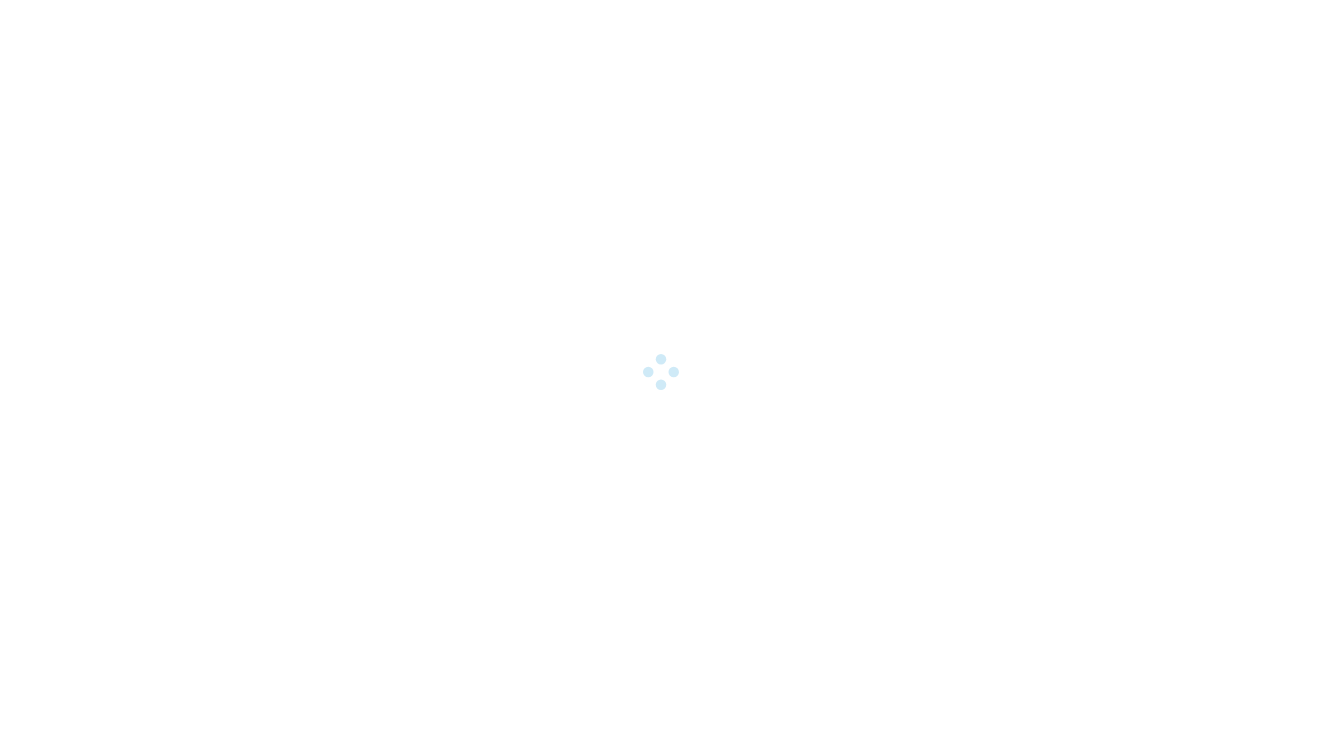 scroll, scrollTop: 0, scrollLeft: 0, axis: both 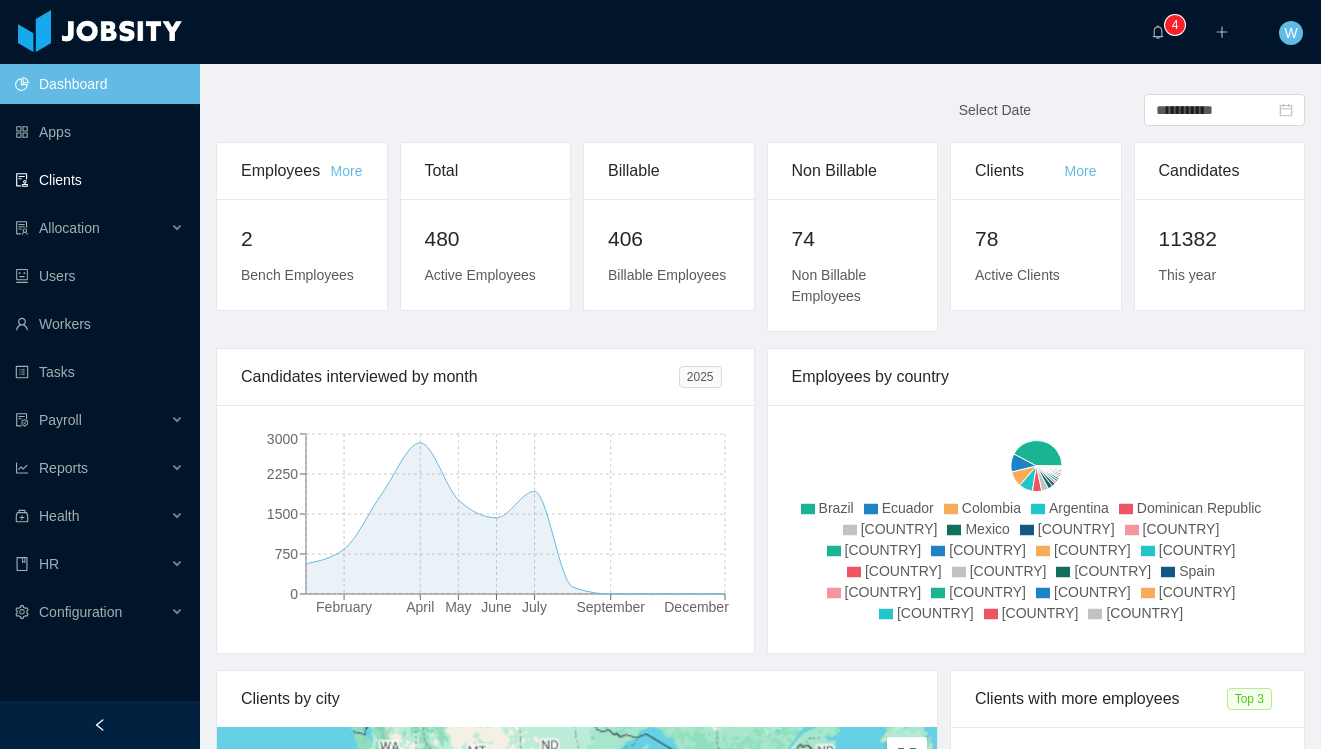 click on "Clients" at bounding box center [99, 180] 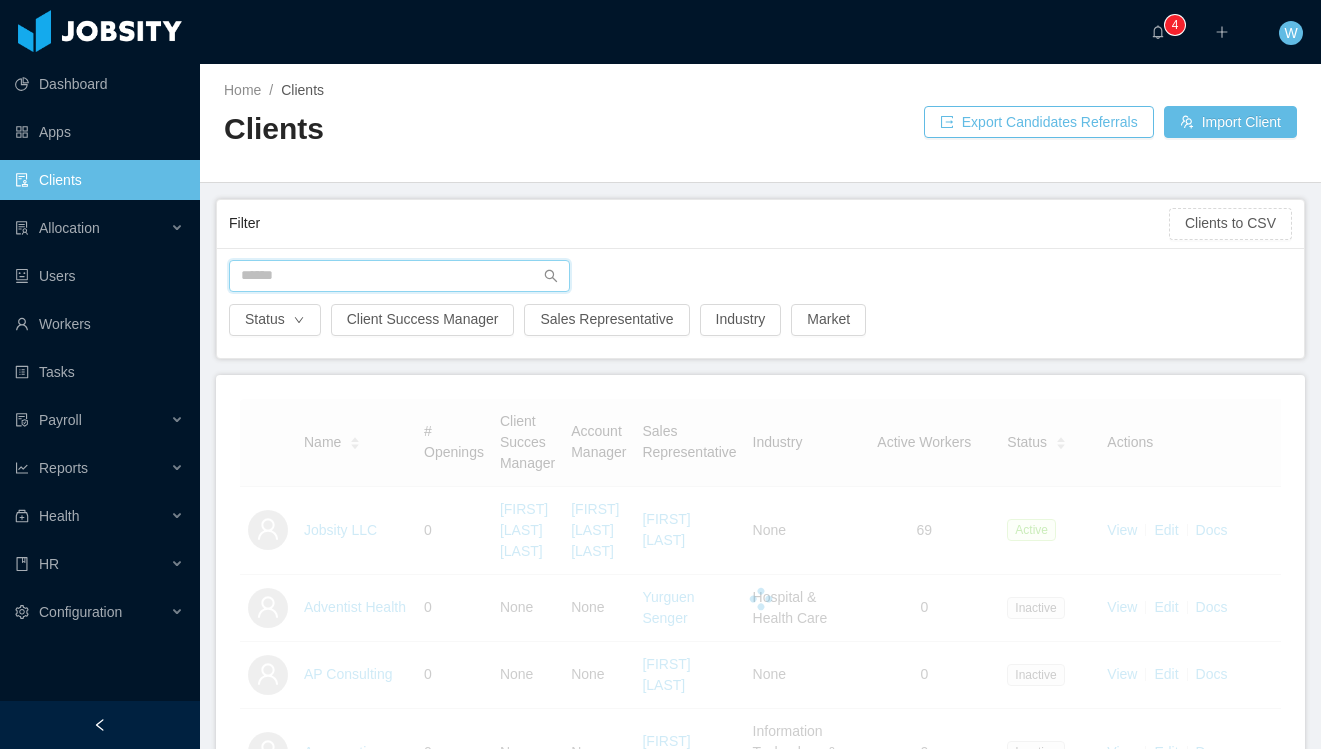 click at bounding box center [399, 276] 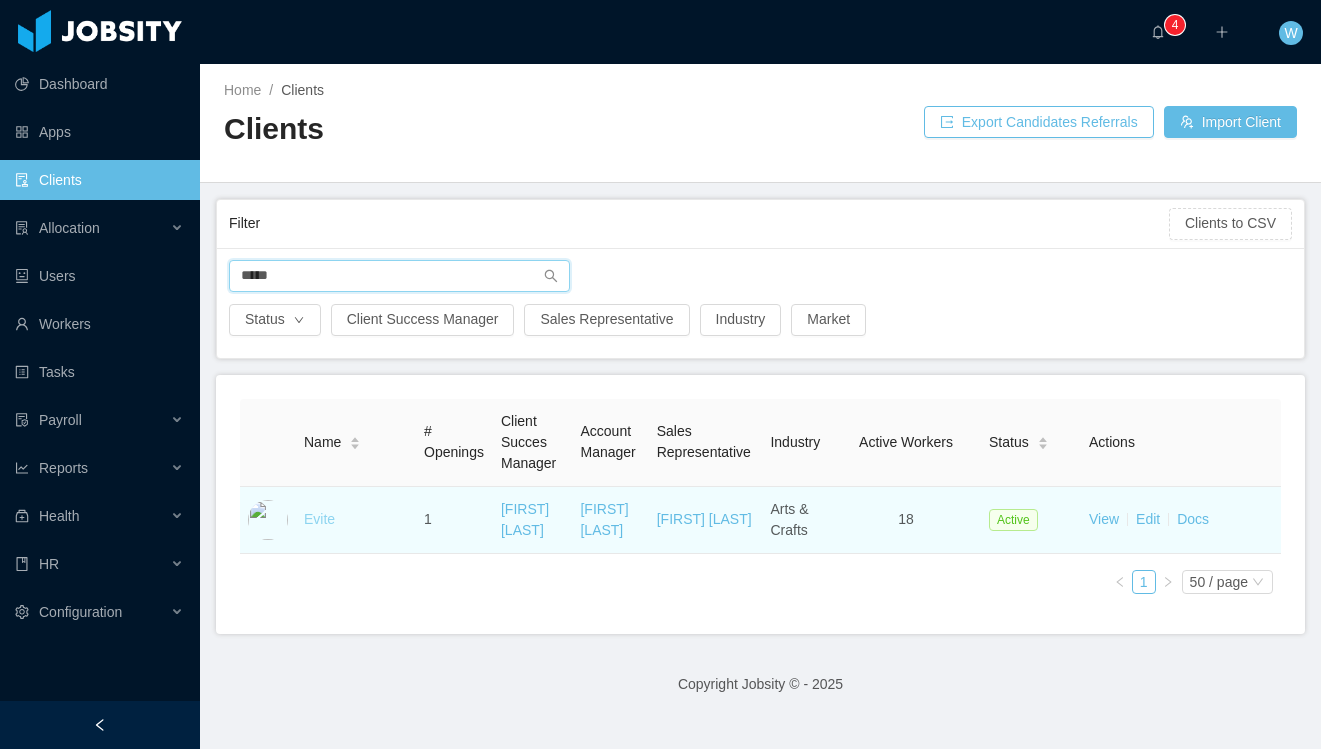 type on "*****" 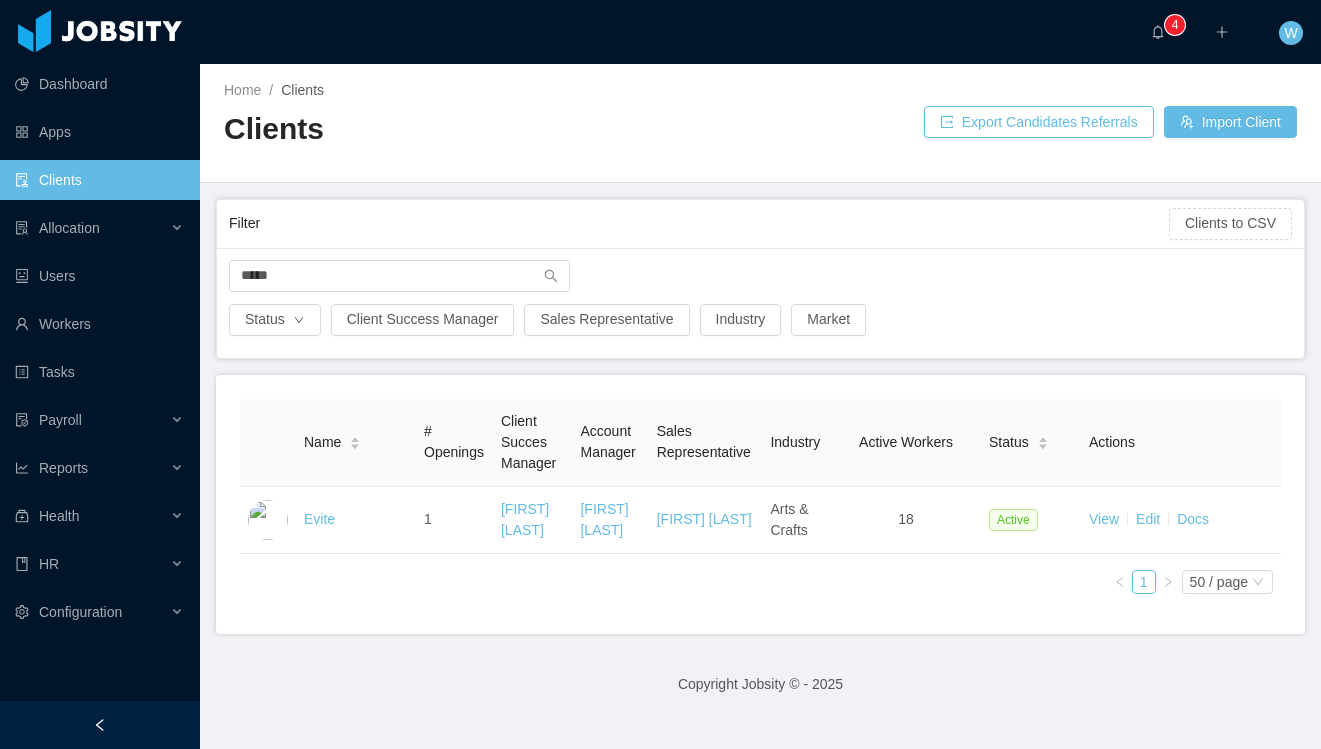 click on "Evite" at bounding box center (319, 519) 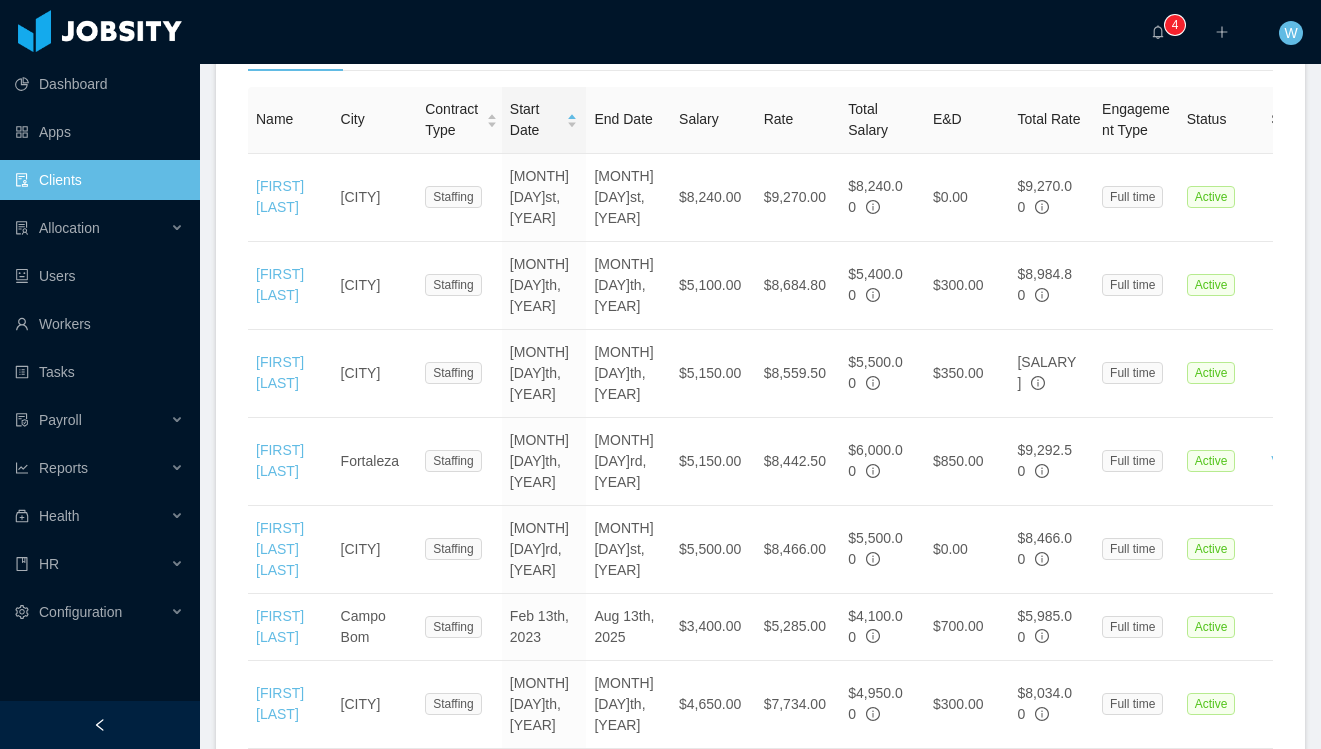 scroll, scrollTop: 0, scrollLeft: 0, axis: both 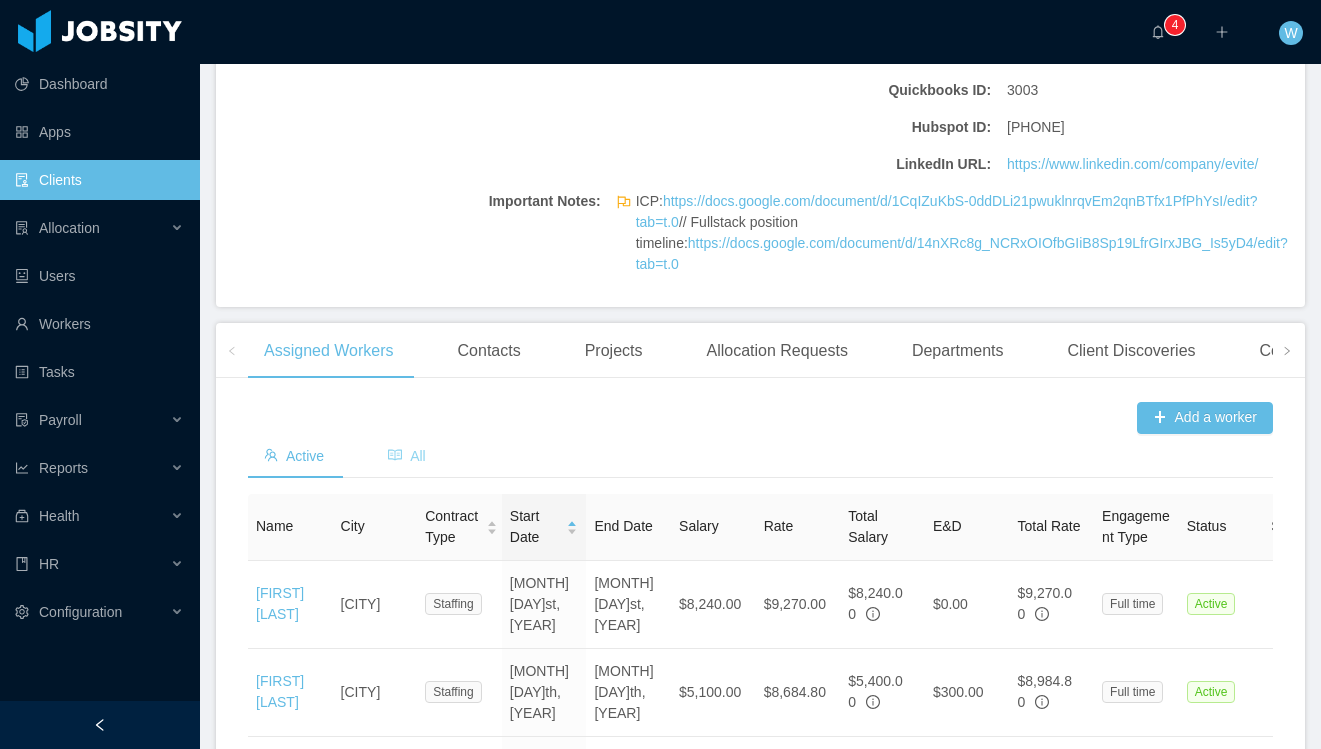 click 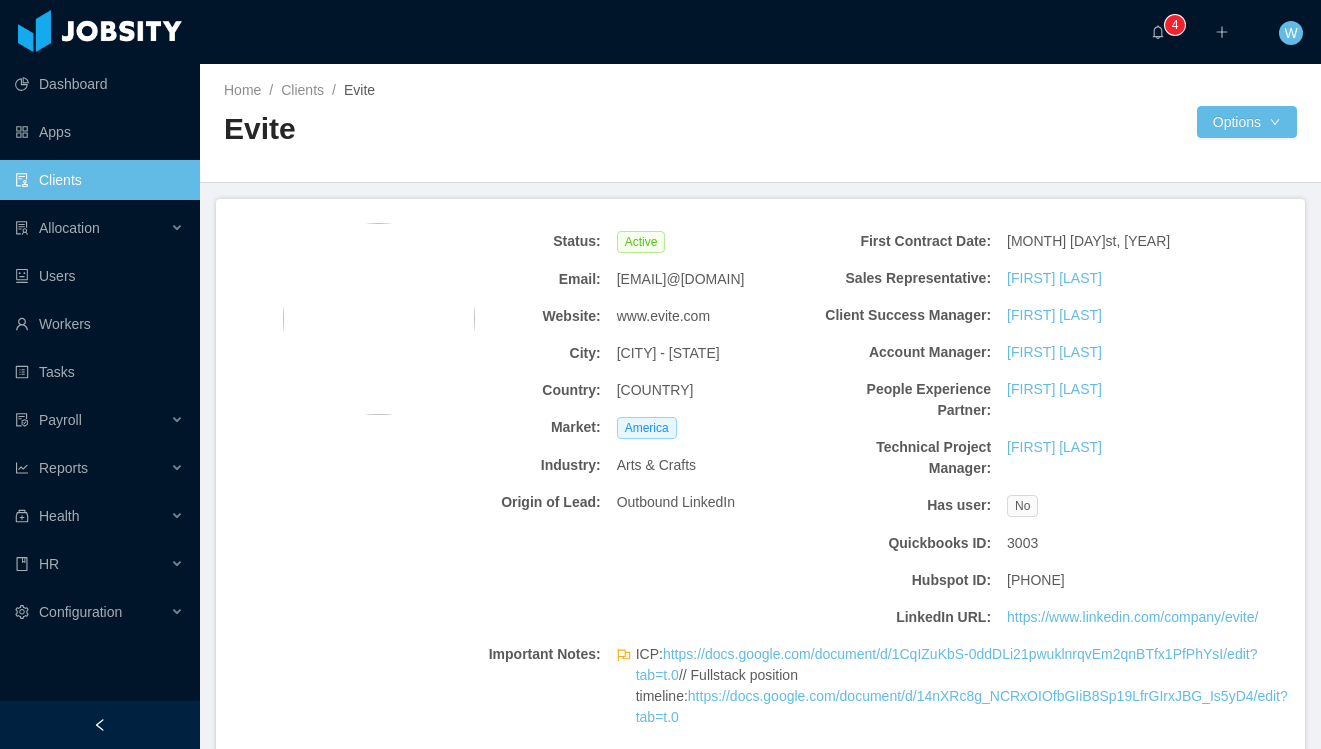 scroll, scrollTop: 783, scrollLeft: 0, axis: vertical 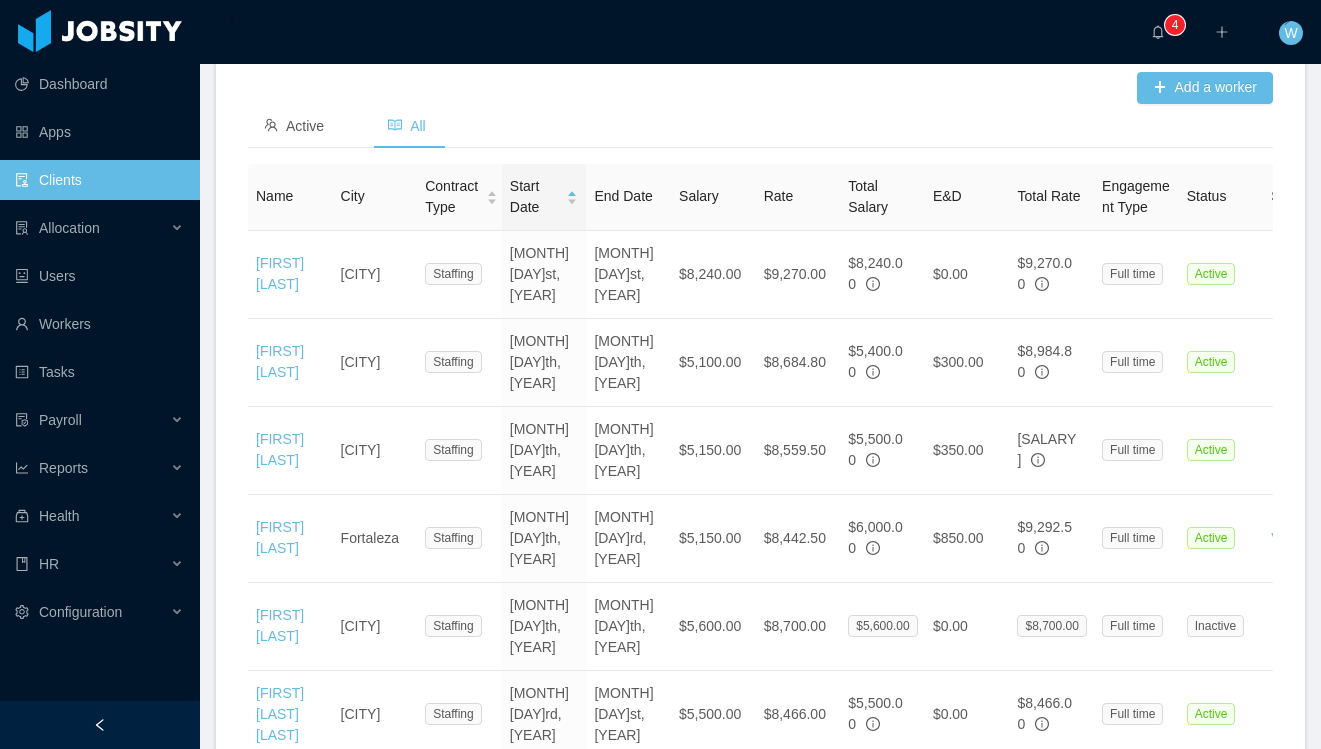 click on "End Date" at bounding box center (623, 196) 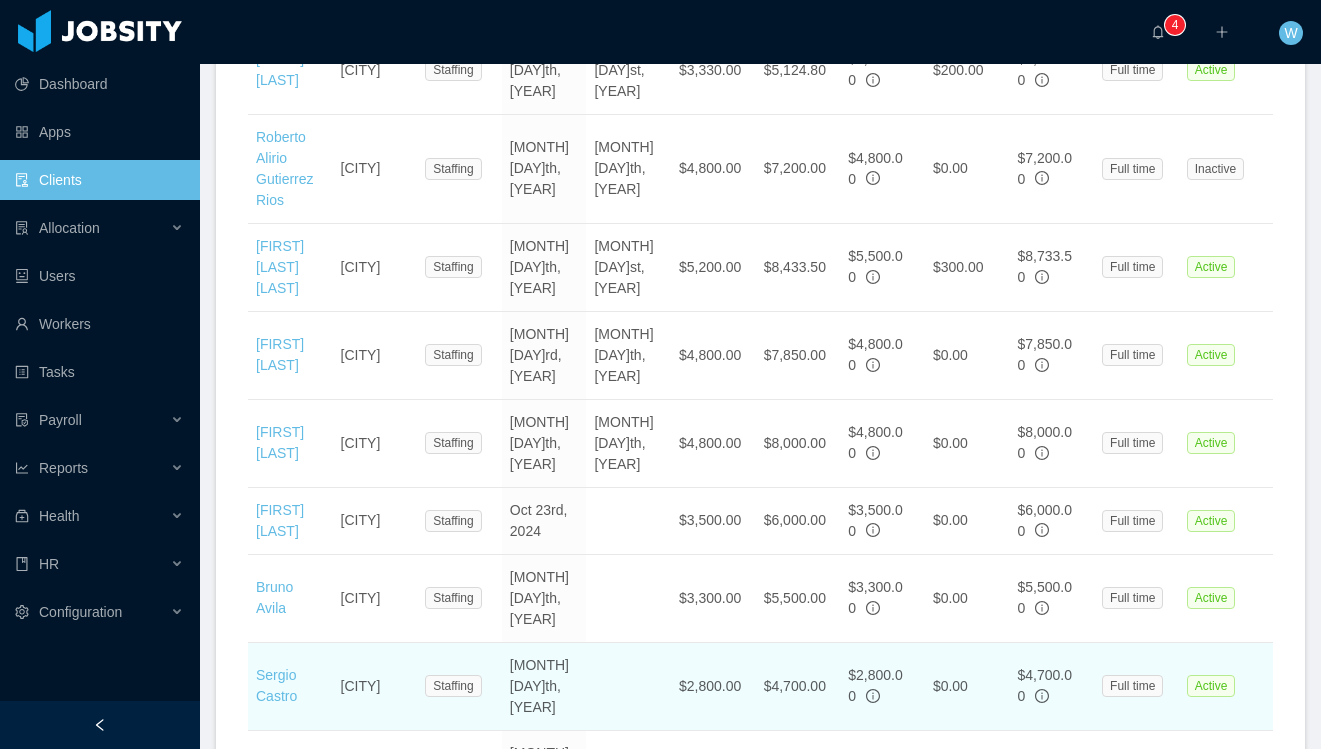 scroll, scrollTop: 1932, scrollLeft: 0, axis: vertical 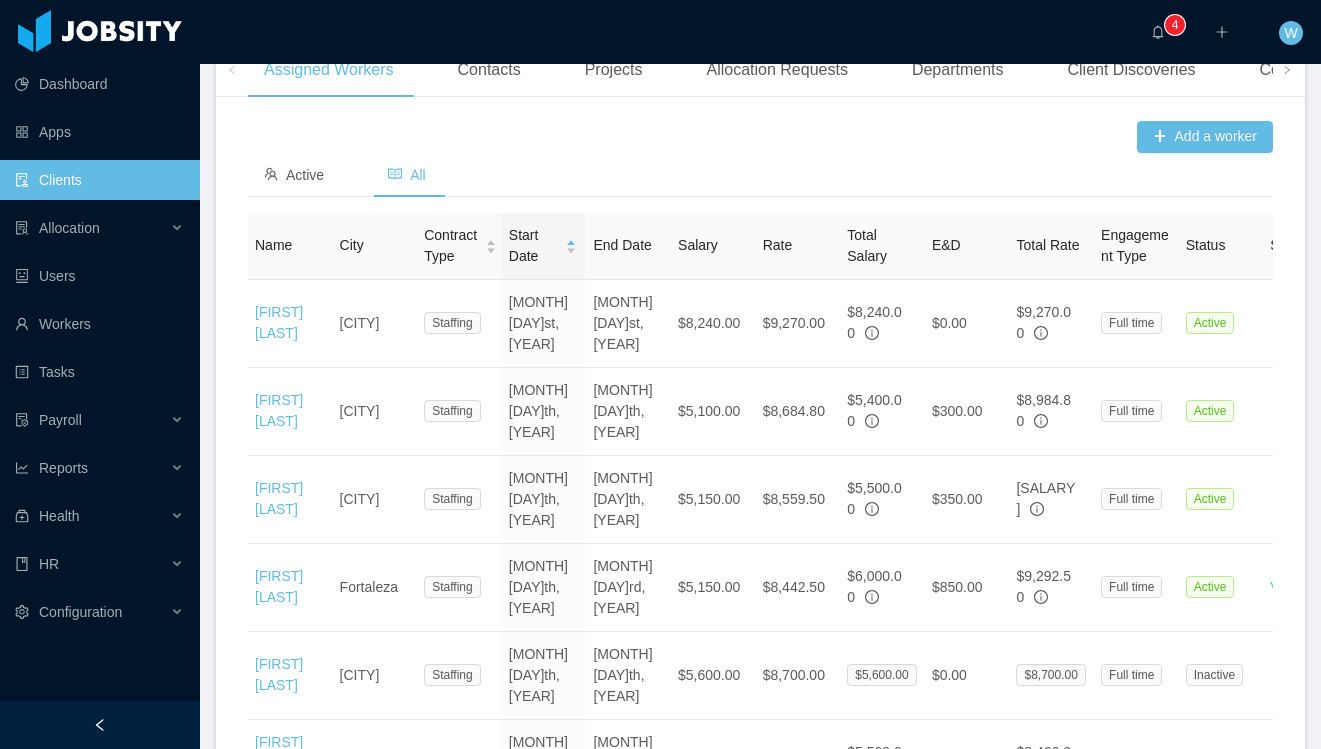 click on "Active All" at bounding box center (760, 175) 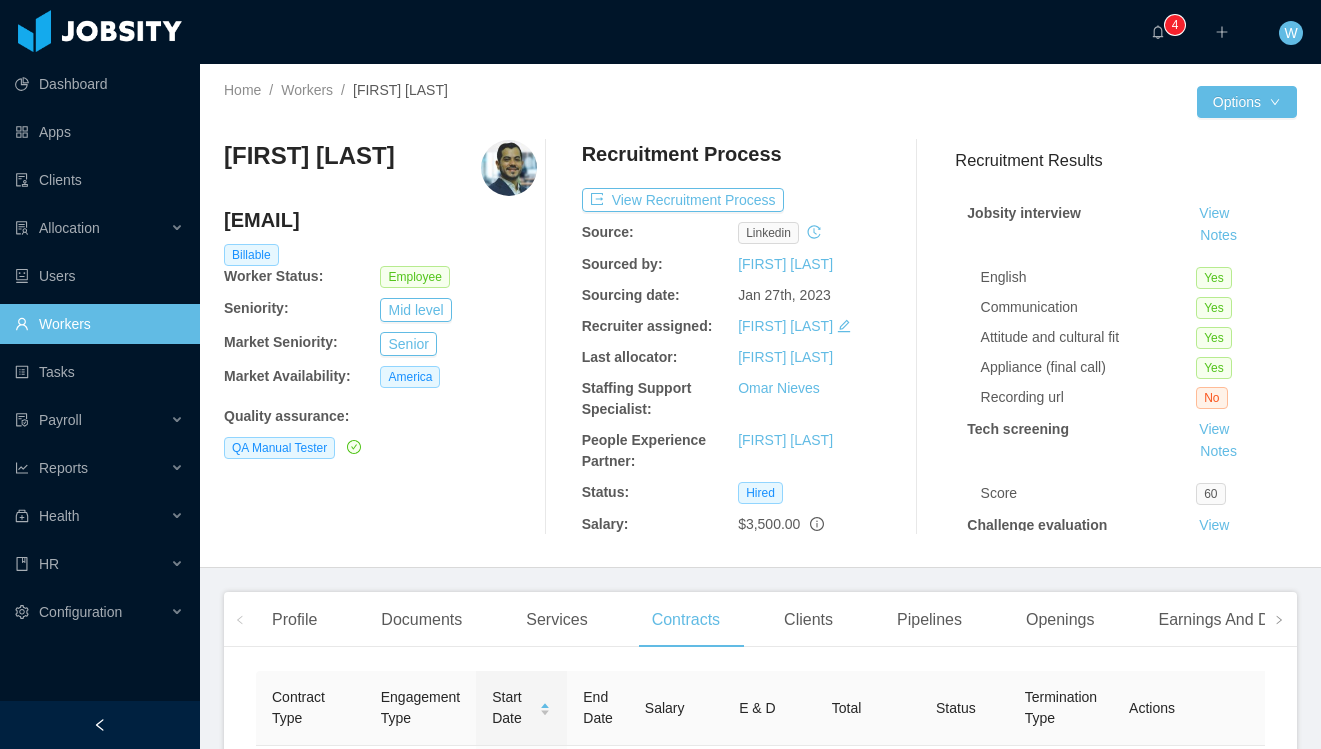 scroll, scrollTop: 0, scrollLeft: 0, axis: both 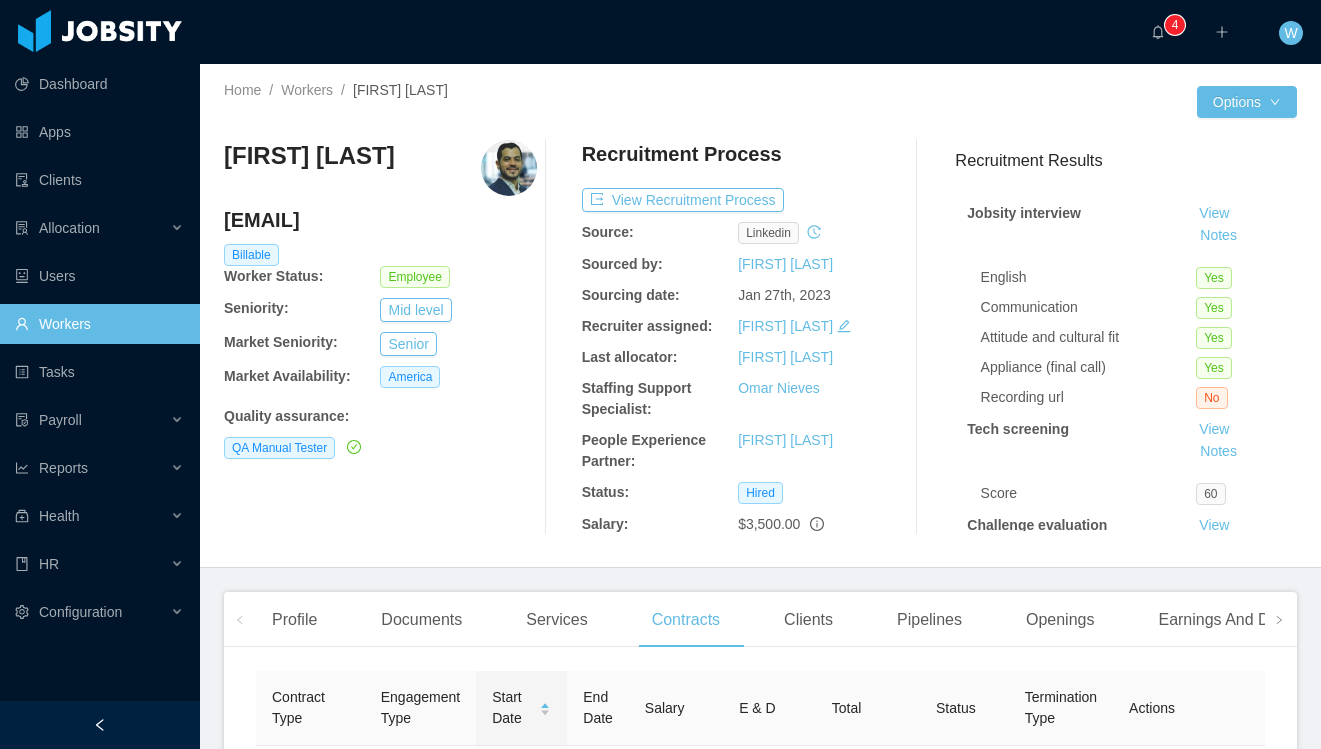 click on "Workers" at bounding box center [99, 324] 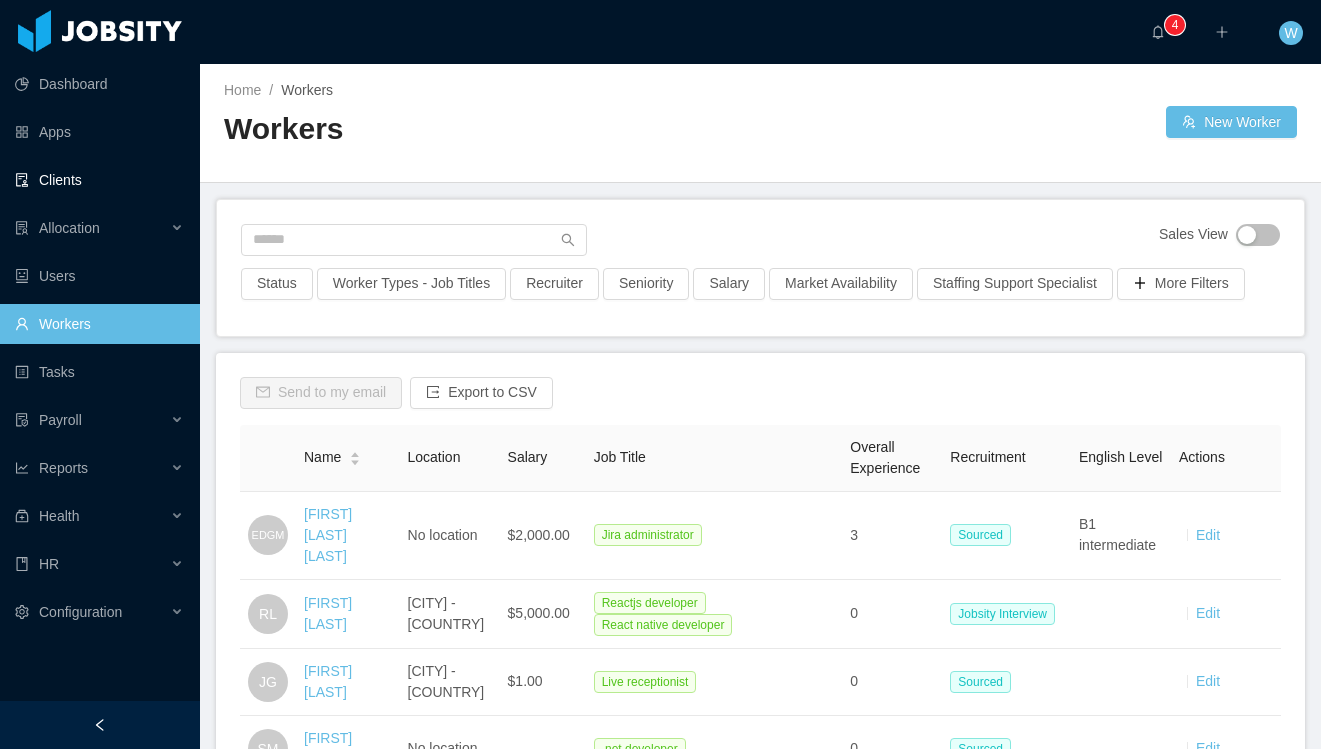 click on "Clients" at bounding box center [99, 180] 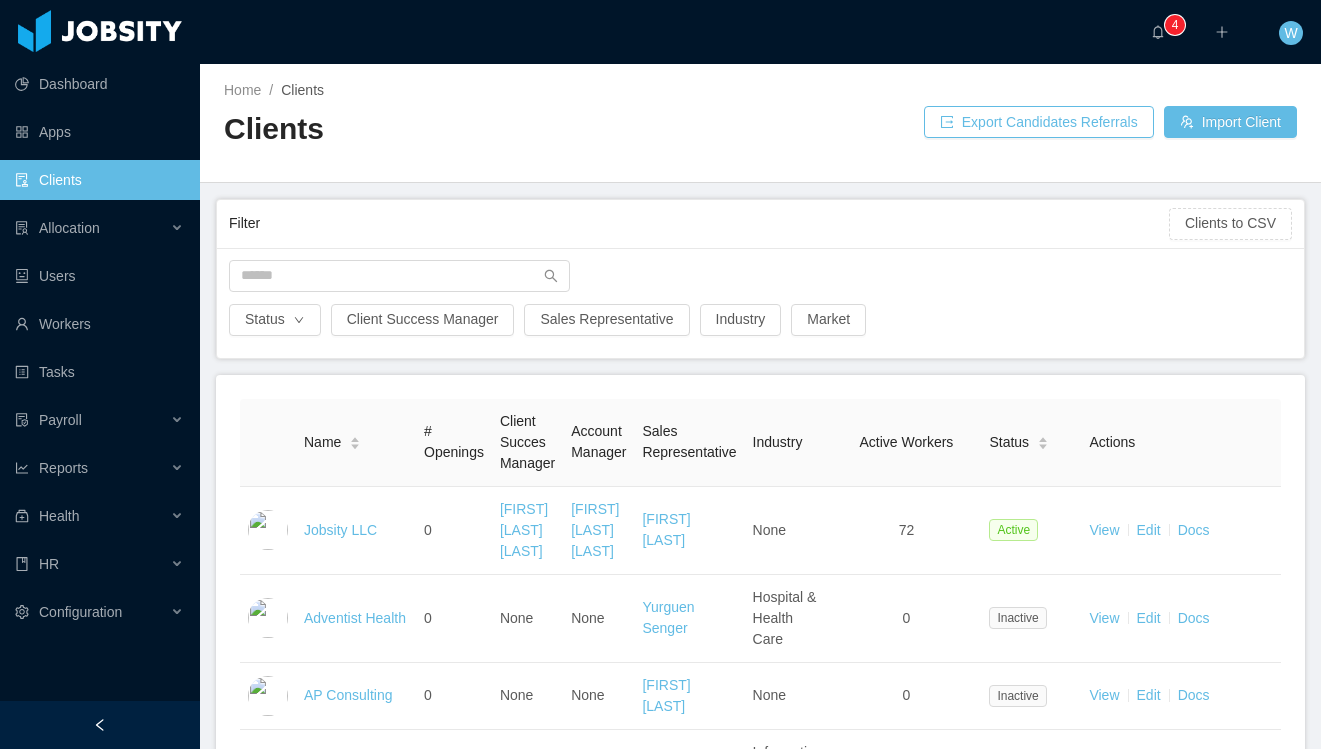 click at bounding box center [760, 282] 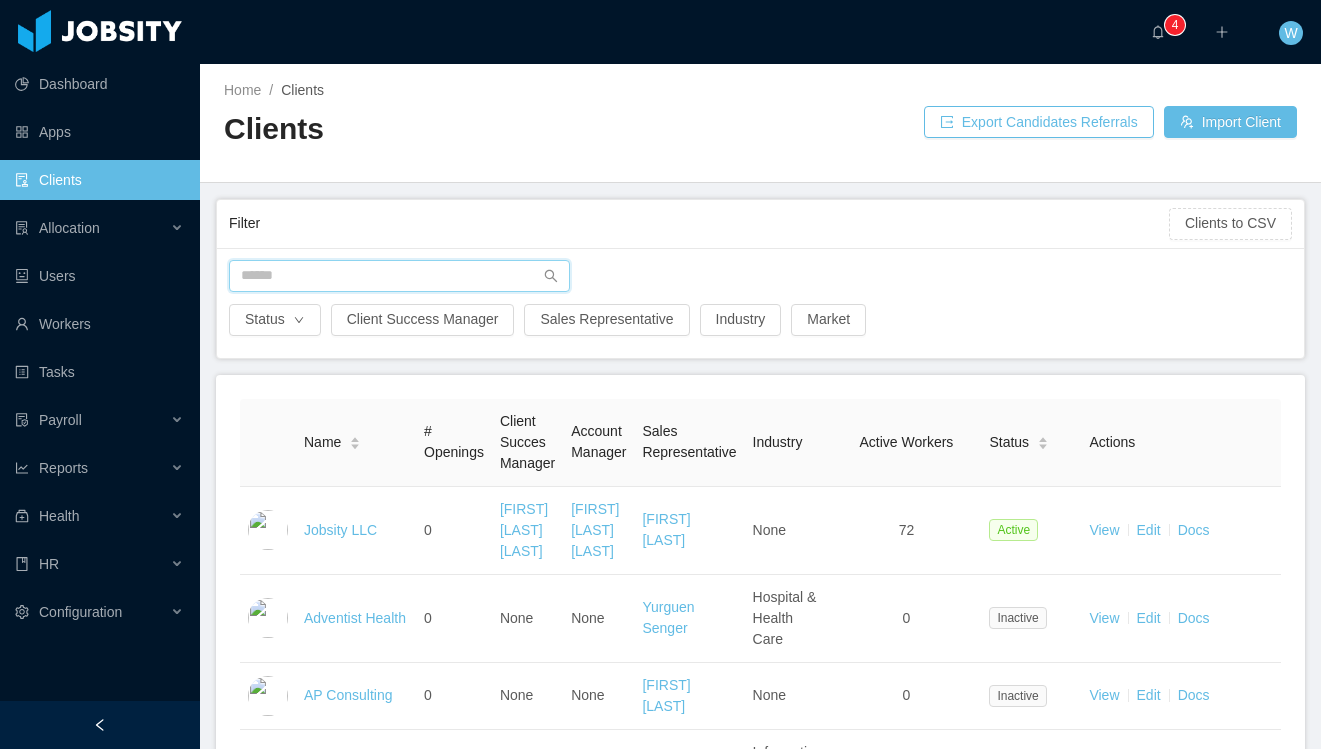 click at bounding box center (399, 276) 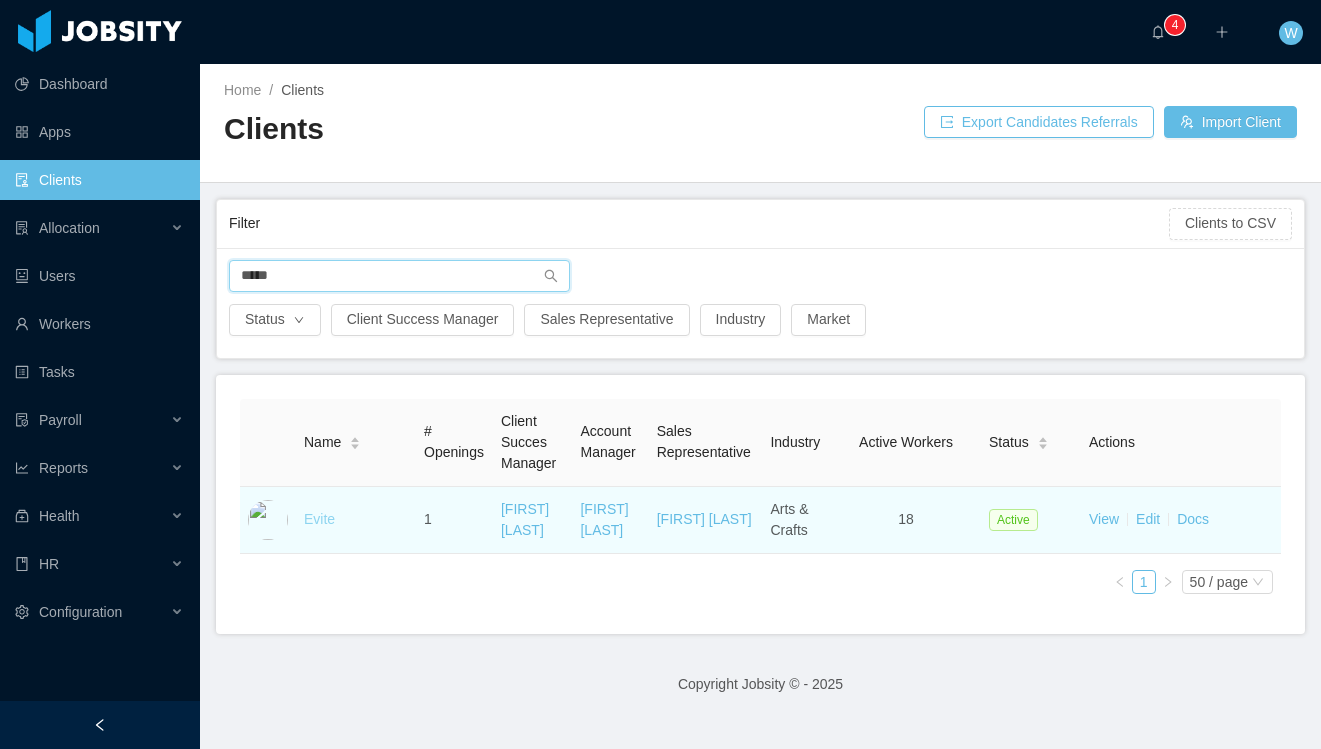 type on "*****" 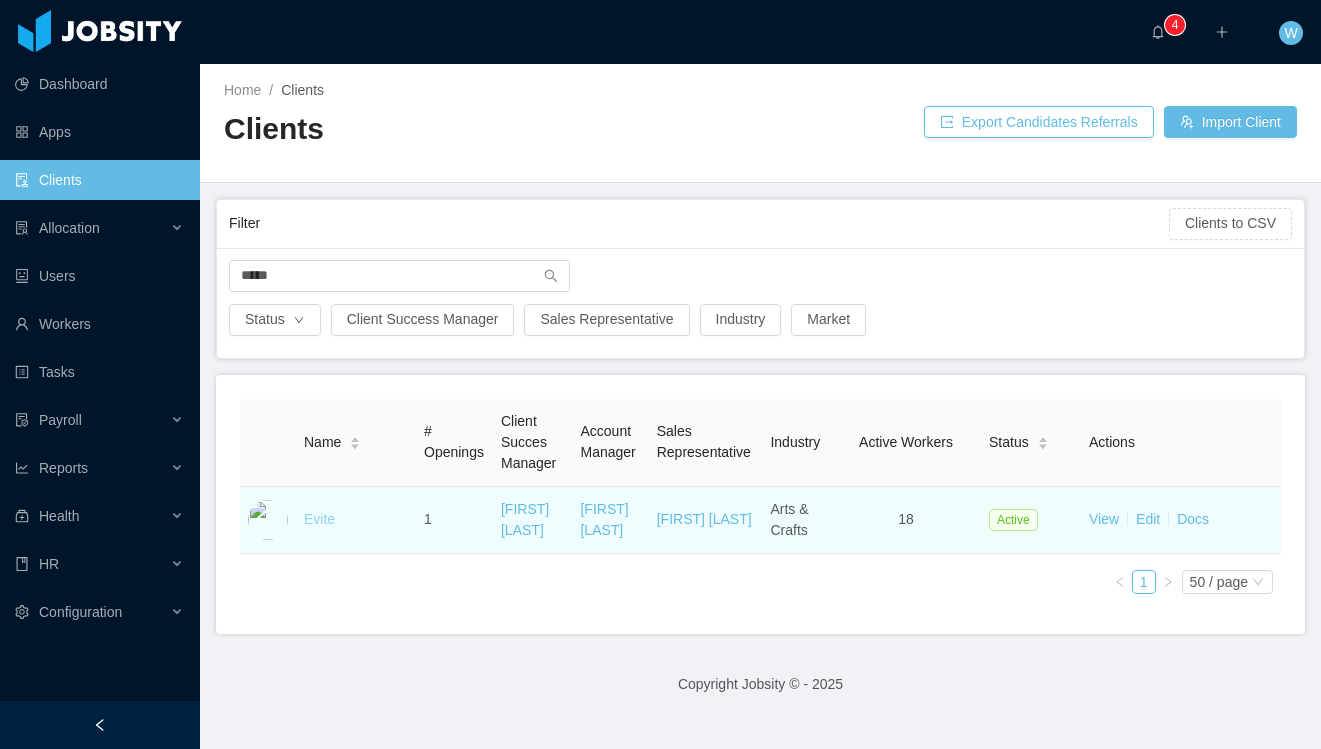 click on "Evite" at bounding box center (319, 519) 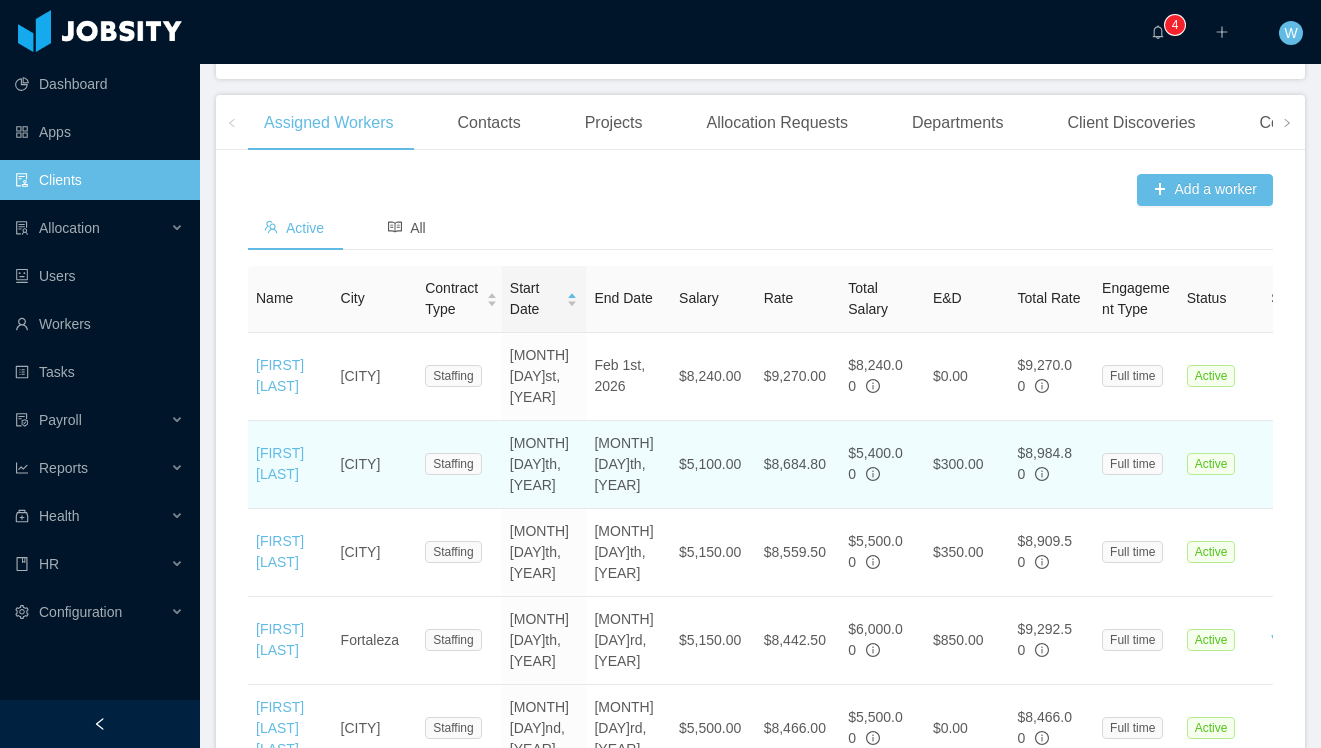 scroll, scrollTop: 729, scrollLeft: 0, axis: vertical 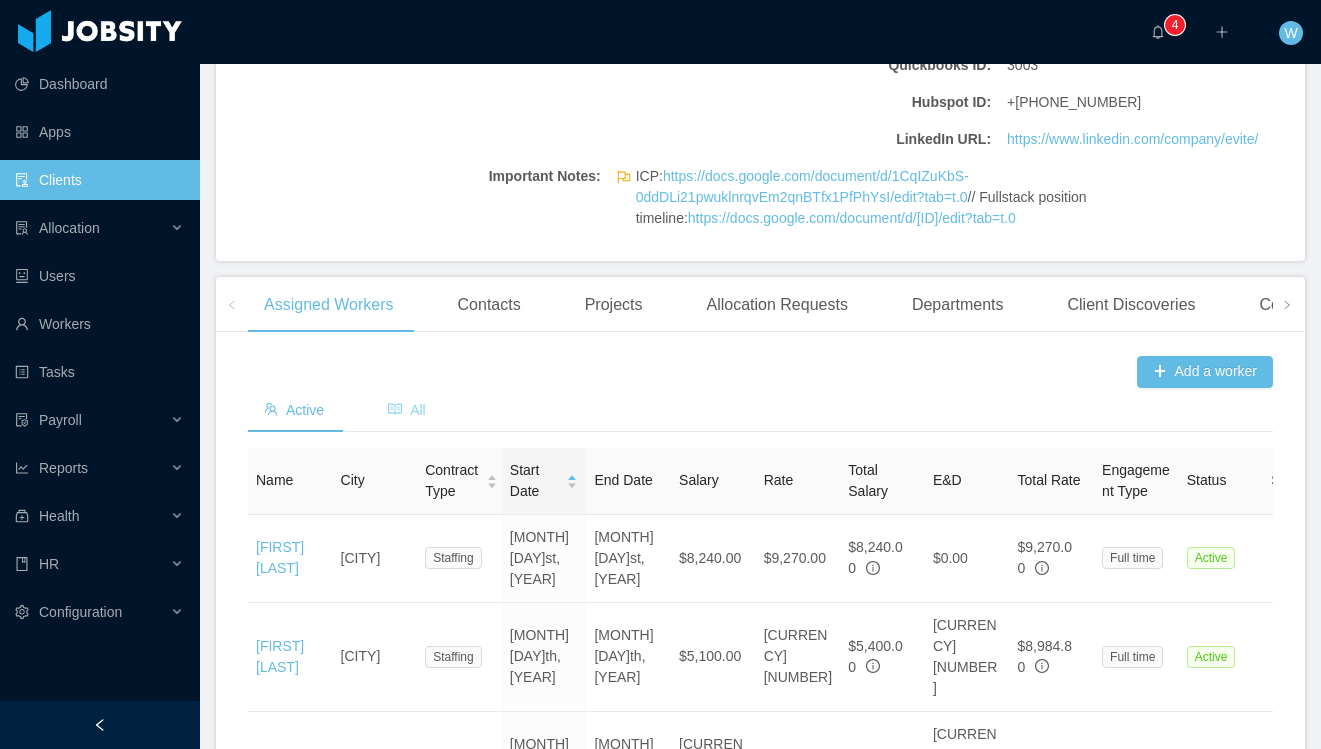 click on "All" at bounding box center (407, 410) 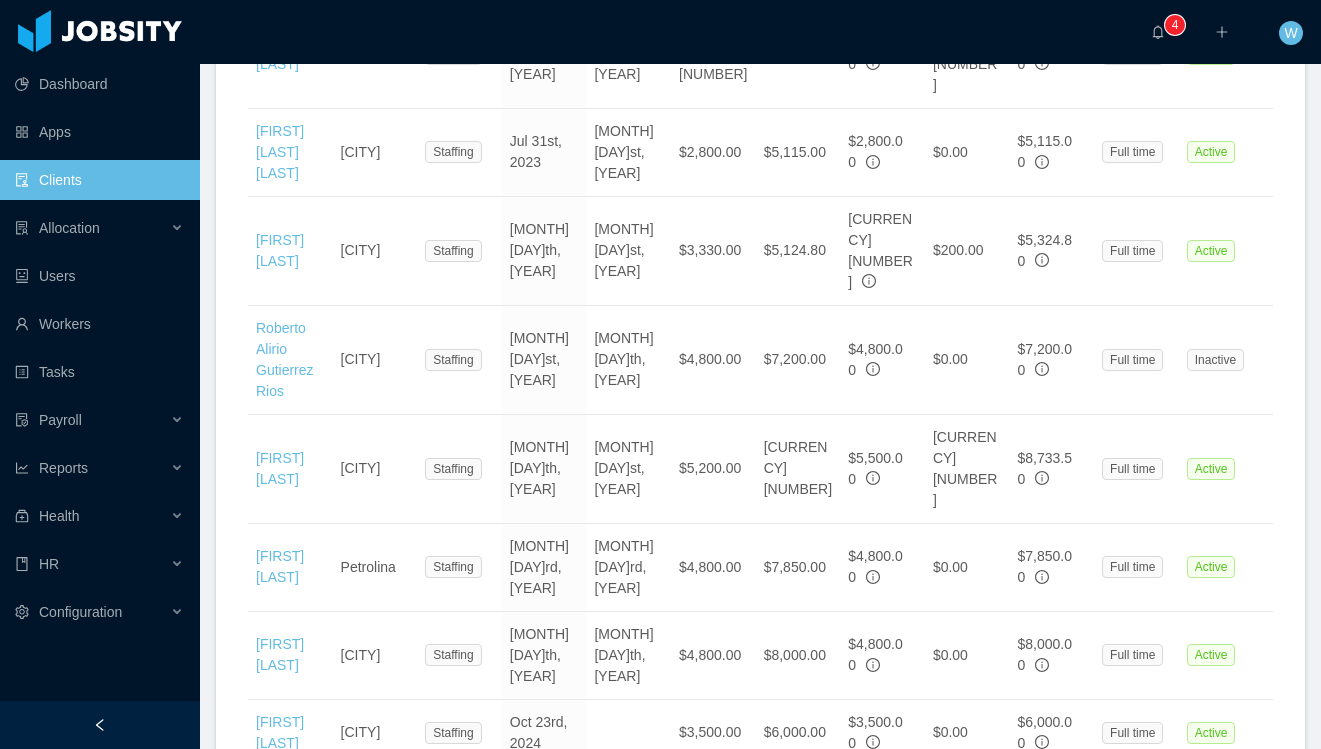 scroll, scrollTop: 1807, scrollLeft: 0, axis: vertical 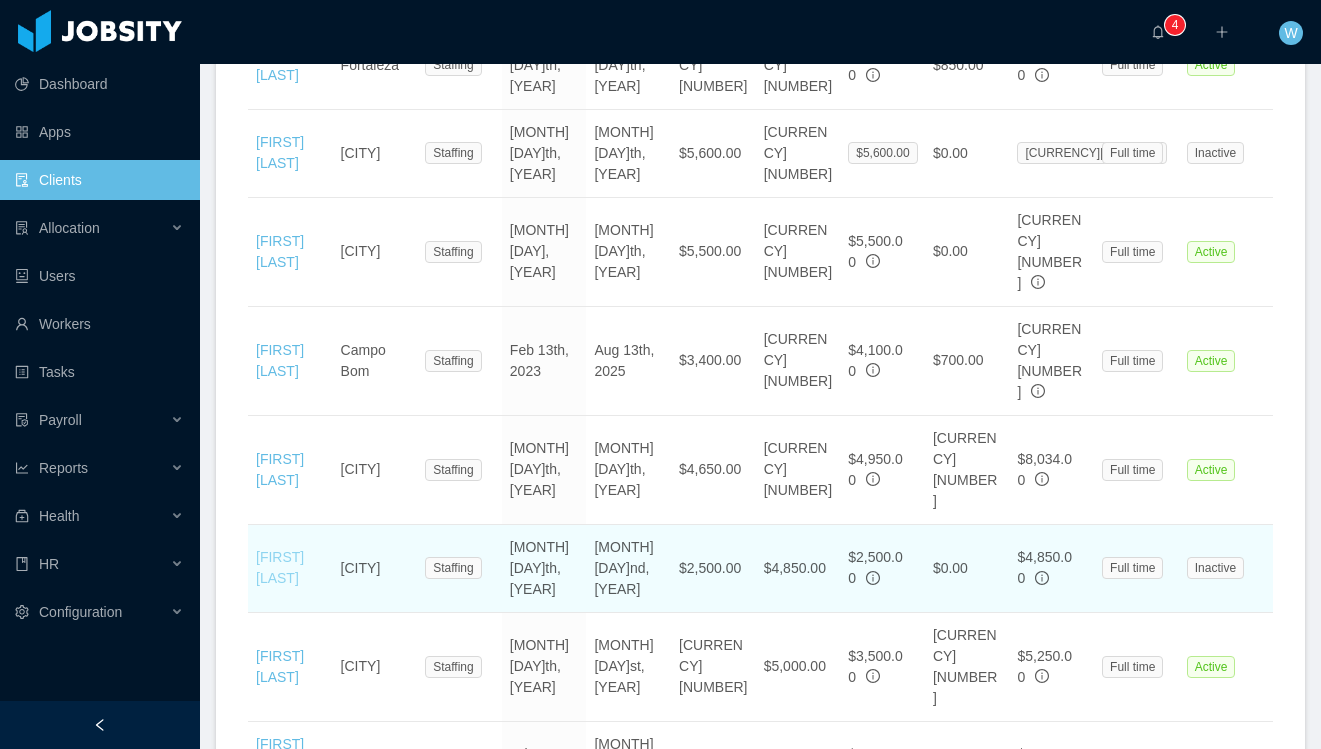 click on "[FIRST] [LAST]" at bounding box center (280, 567) 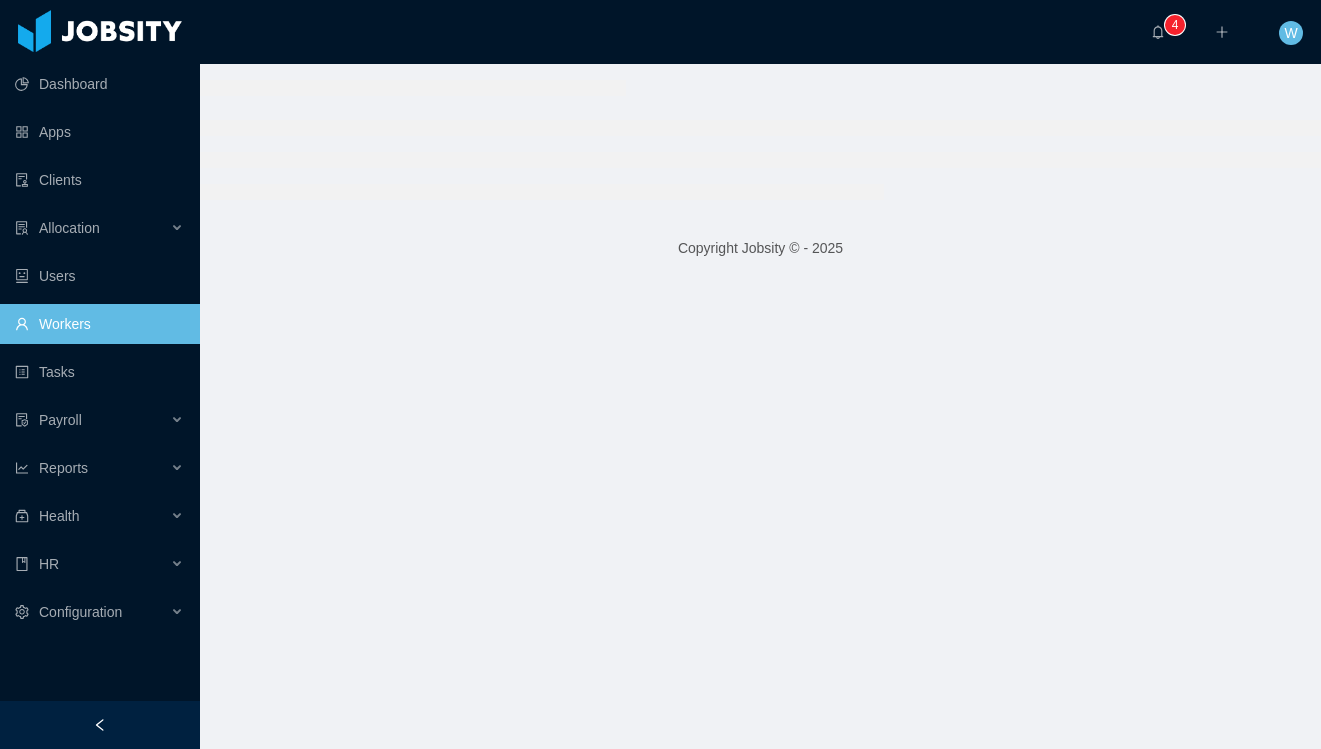 scroll, scrollTop: 0, scrollLeft: 0, axis: both 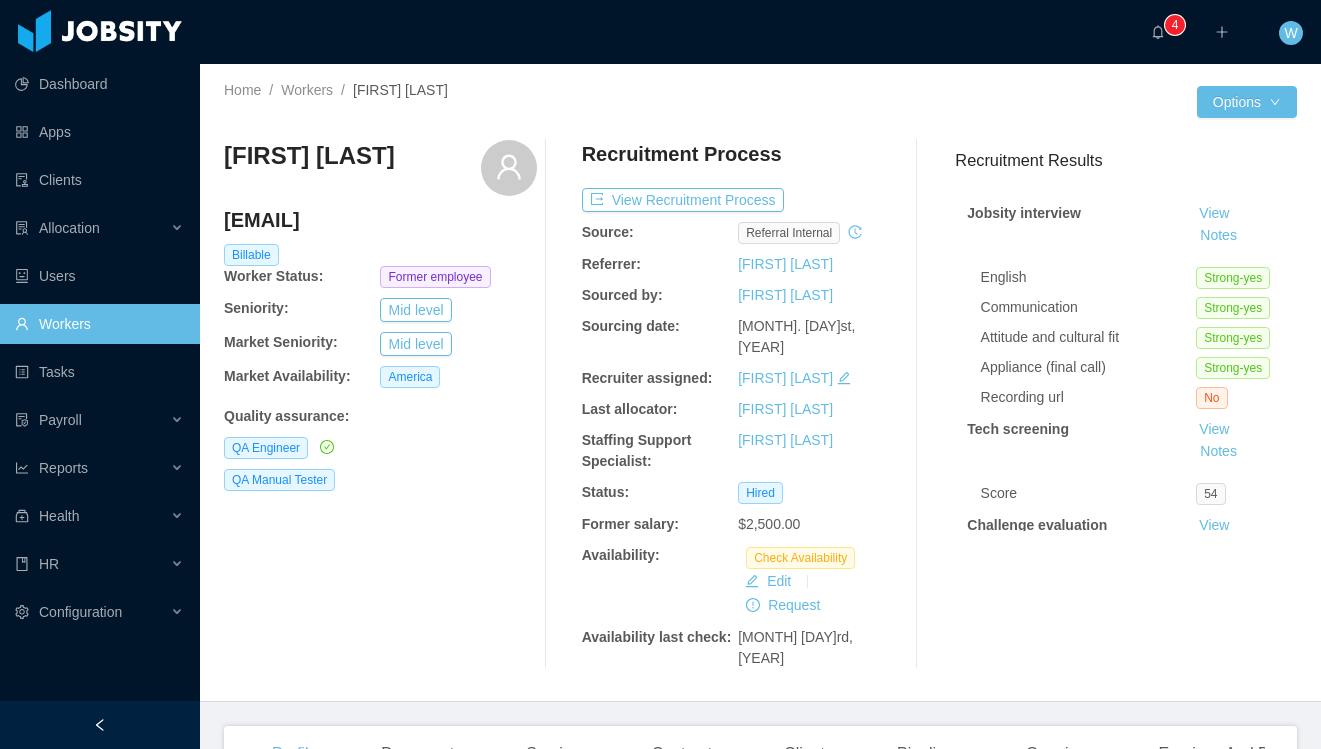 click on "Home / Workers / Sarah Luna /   Options Sarah Luna sarahlunagomez@gmail.com  Billable  Worker Status: Former employee Seniority: Mid level Market Seniority: Mid level Market Availability: America Quality assurance : QA Engineer QA Manual Tester Recruitment Process View Recruitment Process Source: Referral internal Referrer: Andres Parra Sourced by: Oriana Rodríguez Sourcing date: Sep 1st, 2022 Recruiter assigned: Antonella Graef   Last allocator: Merwin Ponce Staffing Support Specialist: Génesis Hernández Status: Hired Former salary: $2,500.00 Availability: Check Availability Edit Request Availability last check: Apr 23rd, 2024 Recruitment Results Jobsity interview
View Notes English Strong-yes Communication Strong-yes Attitude and cultural fit Strong-yes Appliance (final call) Strong-yes Recording url No Tech screening
View Notes Score 54 Challenge evaluation
View Notes Is the challenge client-ready? No Would you hire this candidate? Yes Mid level" at bounding box center [760, 383] 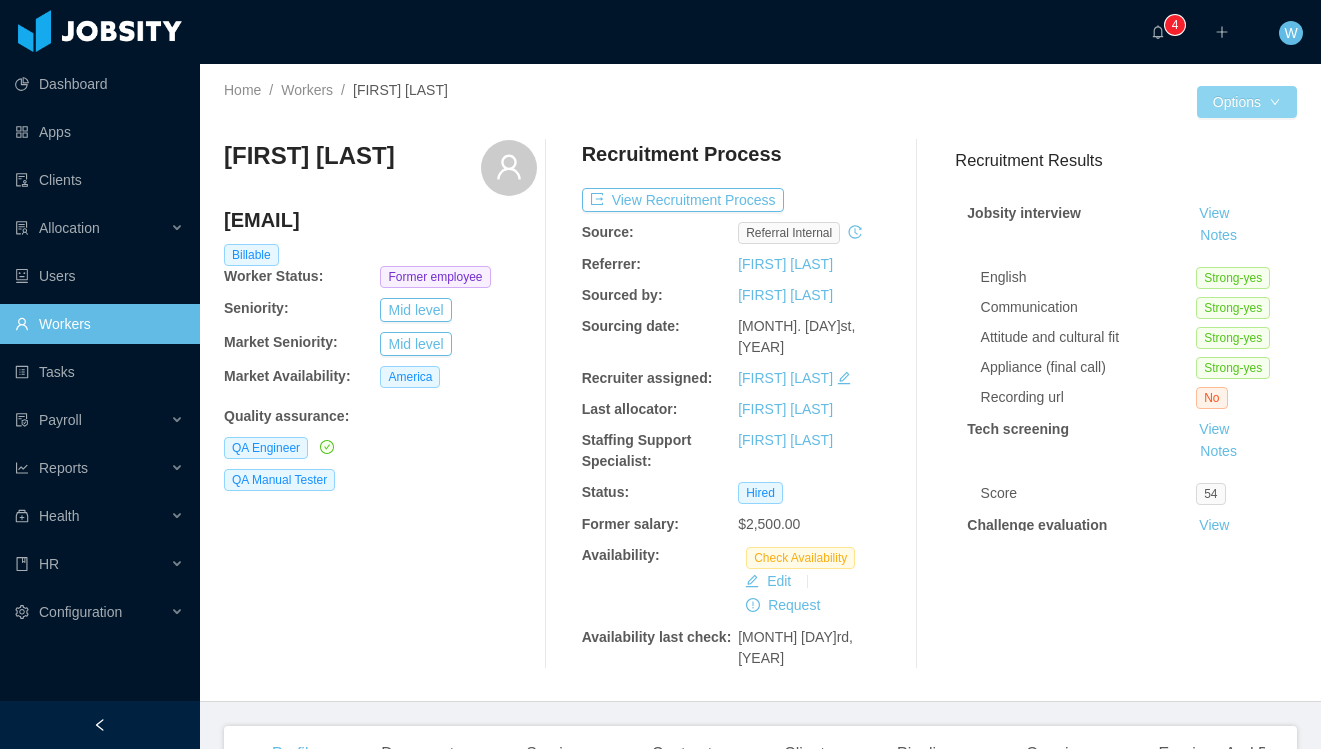 click on "Options" at bounding box center (1247, 102) 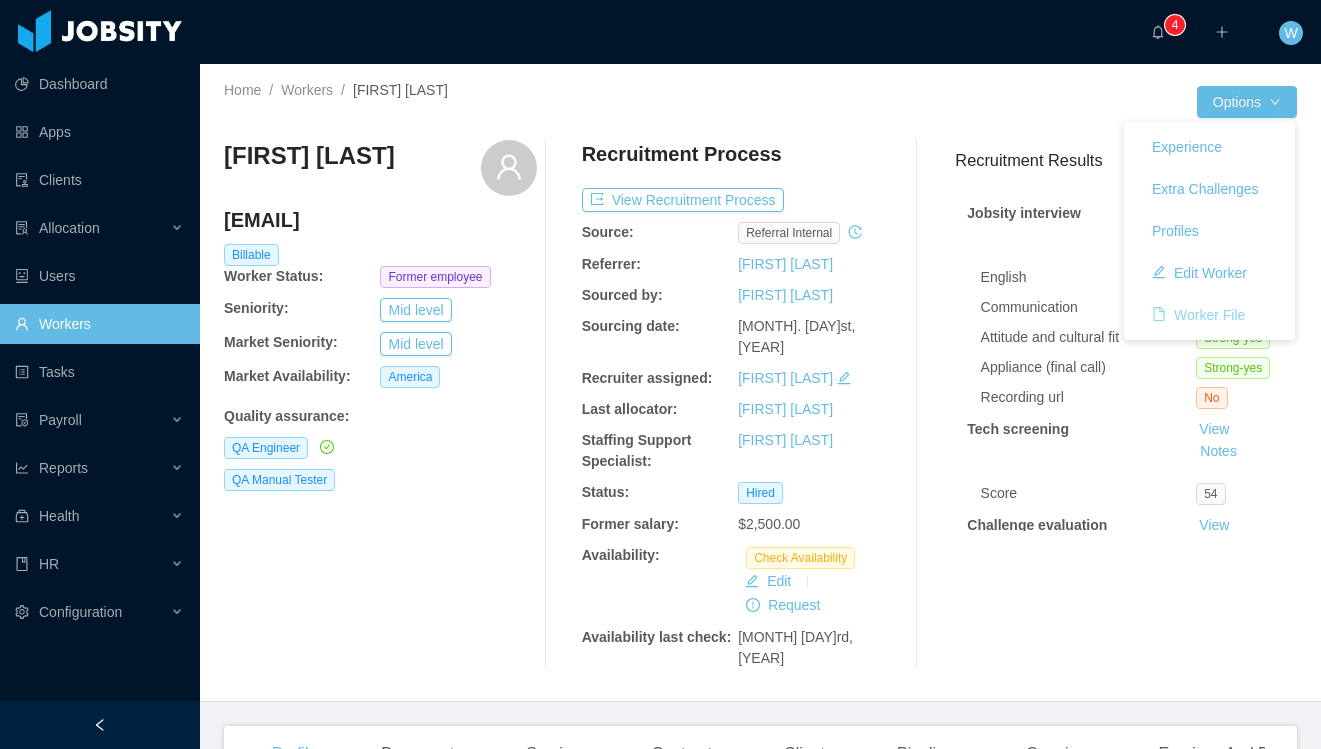 click on "Worker File" at bounding box center (1198, 315) 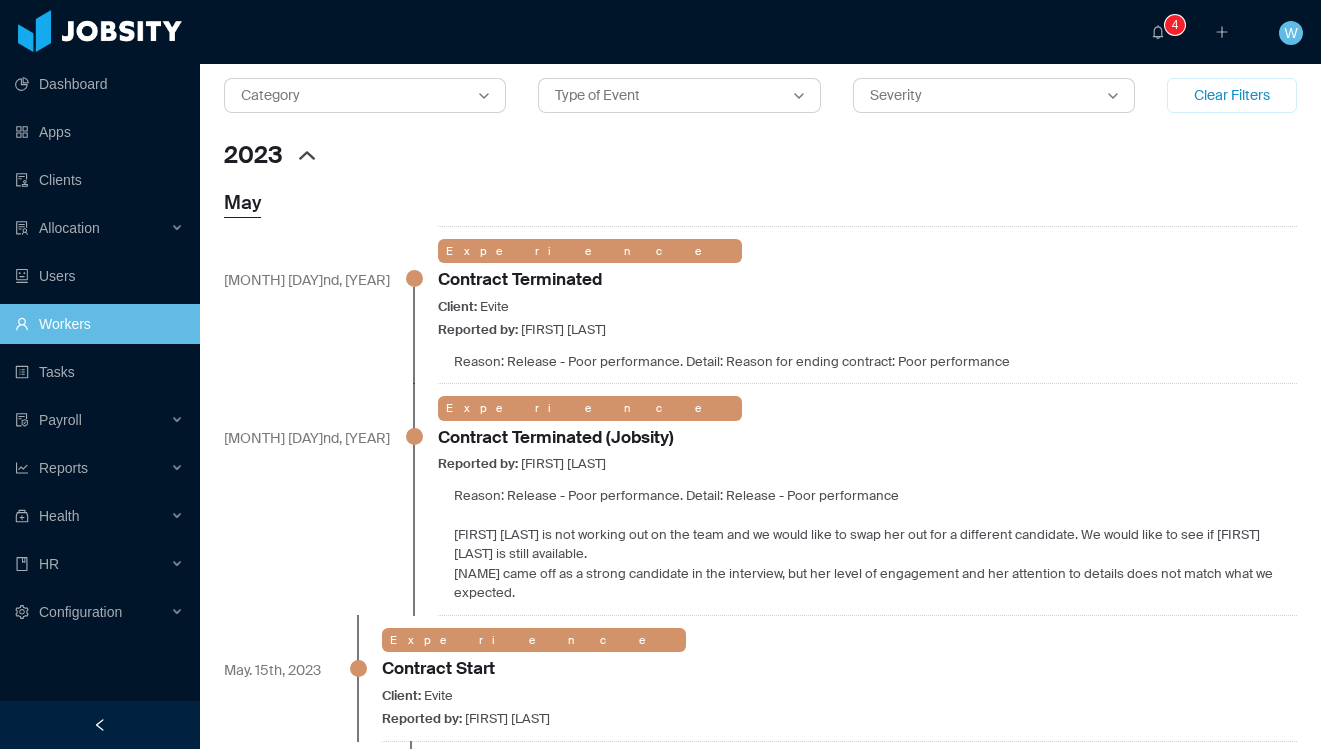scroll, scrollTop: 436, scrollLeft: 0, axis: vertical 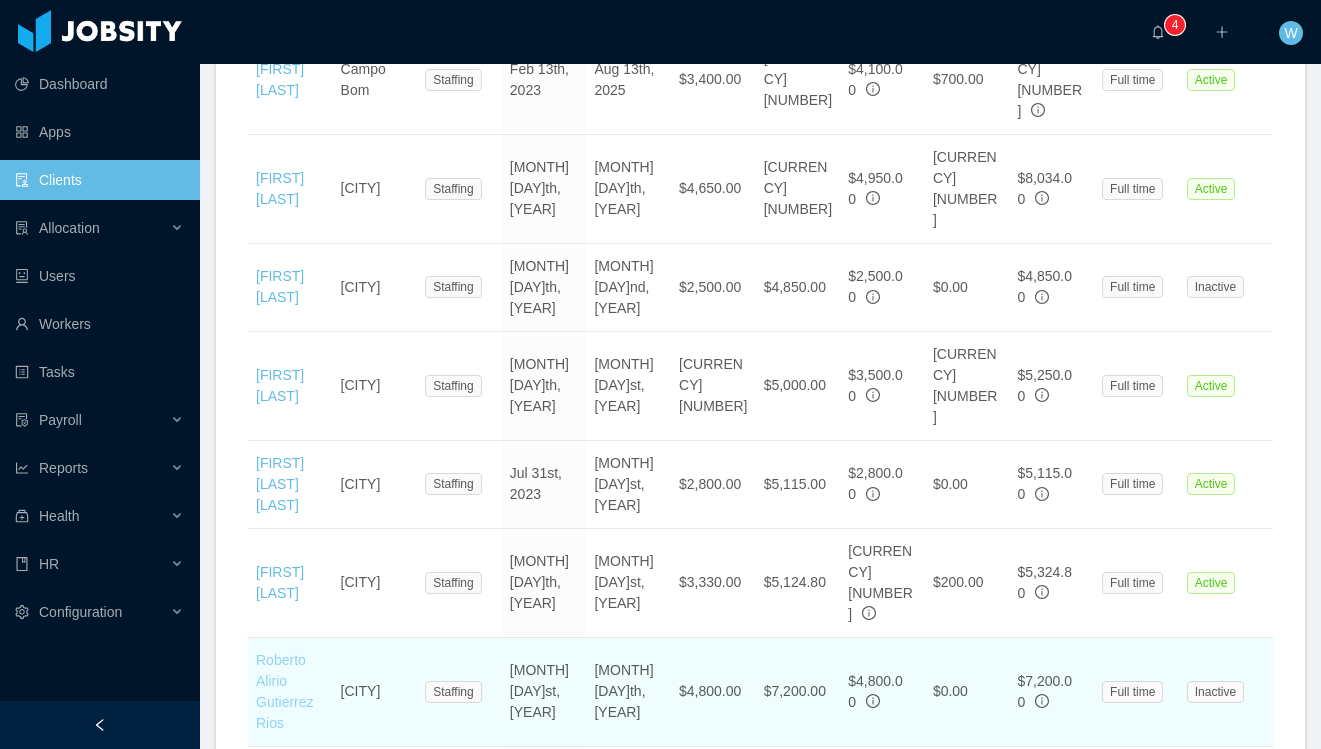 click on "Roberto Alirio Gutierrez Rios" at bounding box center [285, 691] 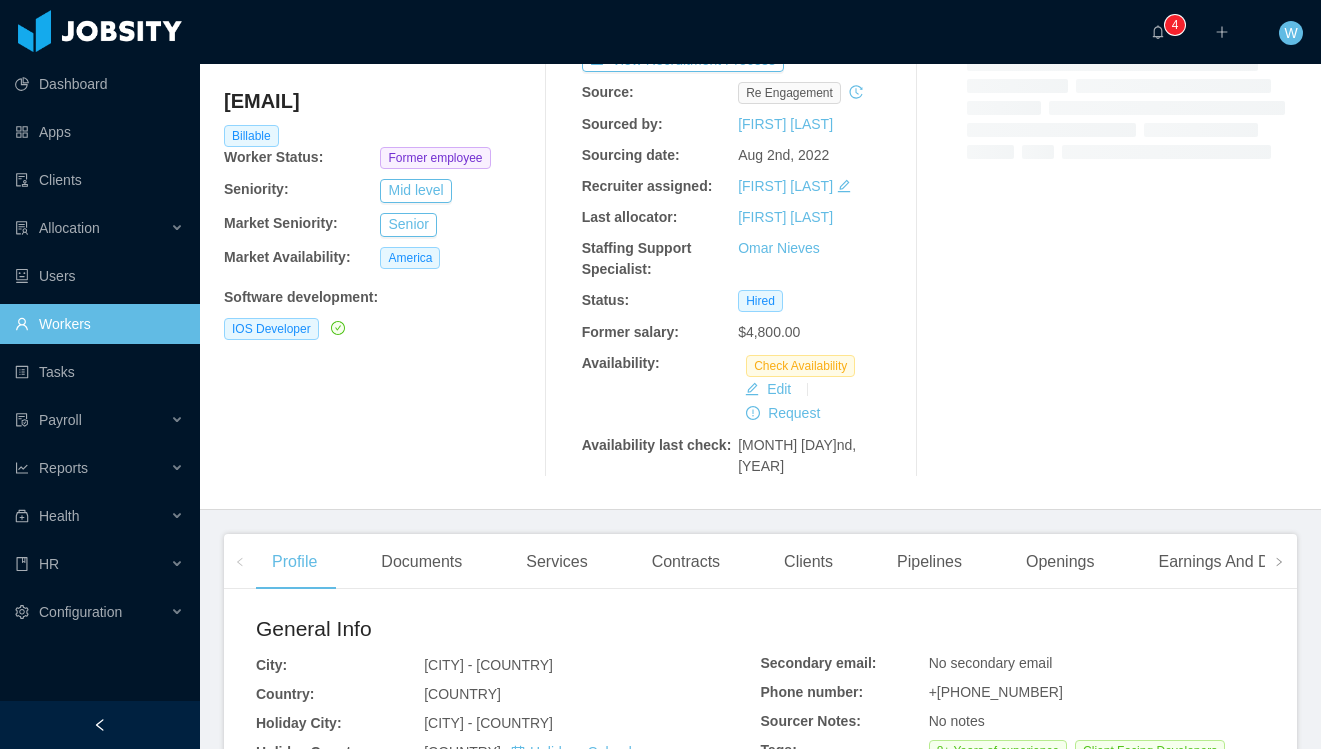 scroll, scrollTop: 0, scrollLeft: 0, axis: both 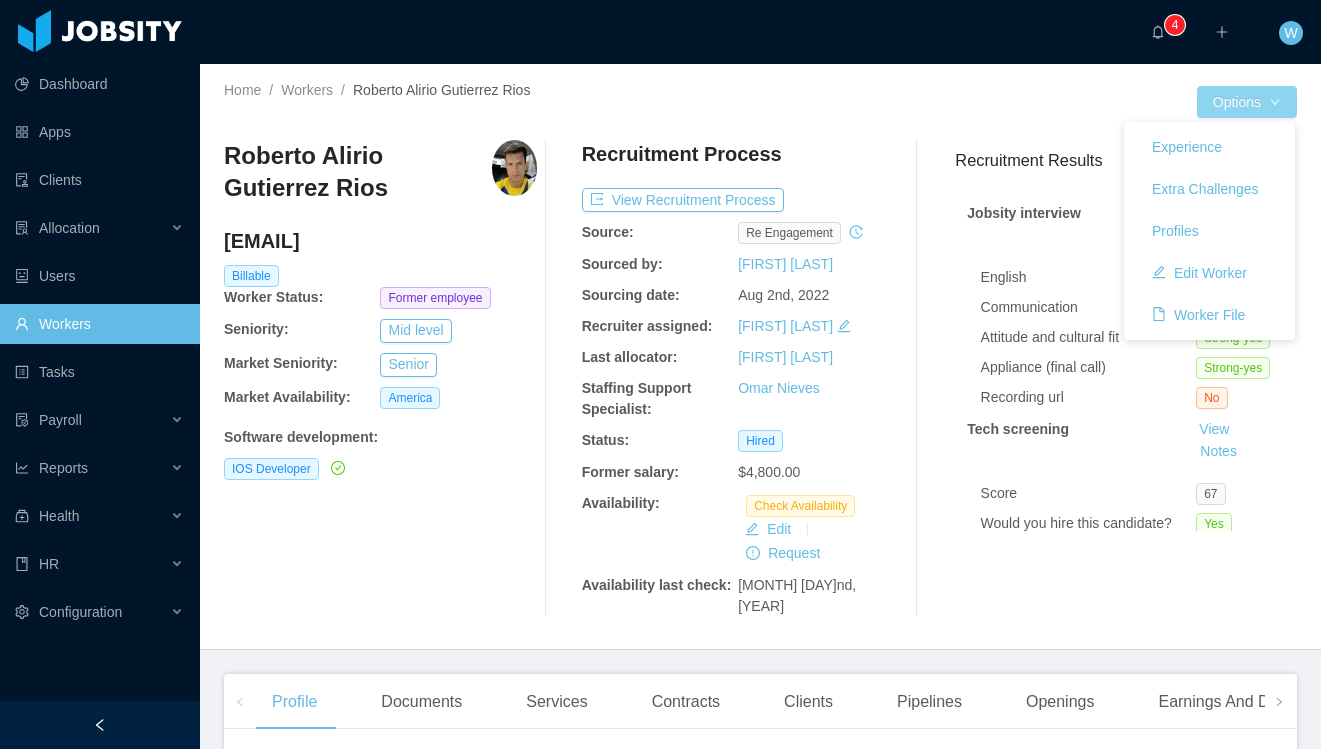 click on "Options" at bounding box center [1247, 102] 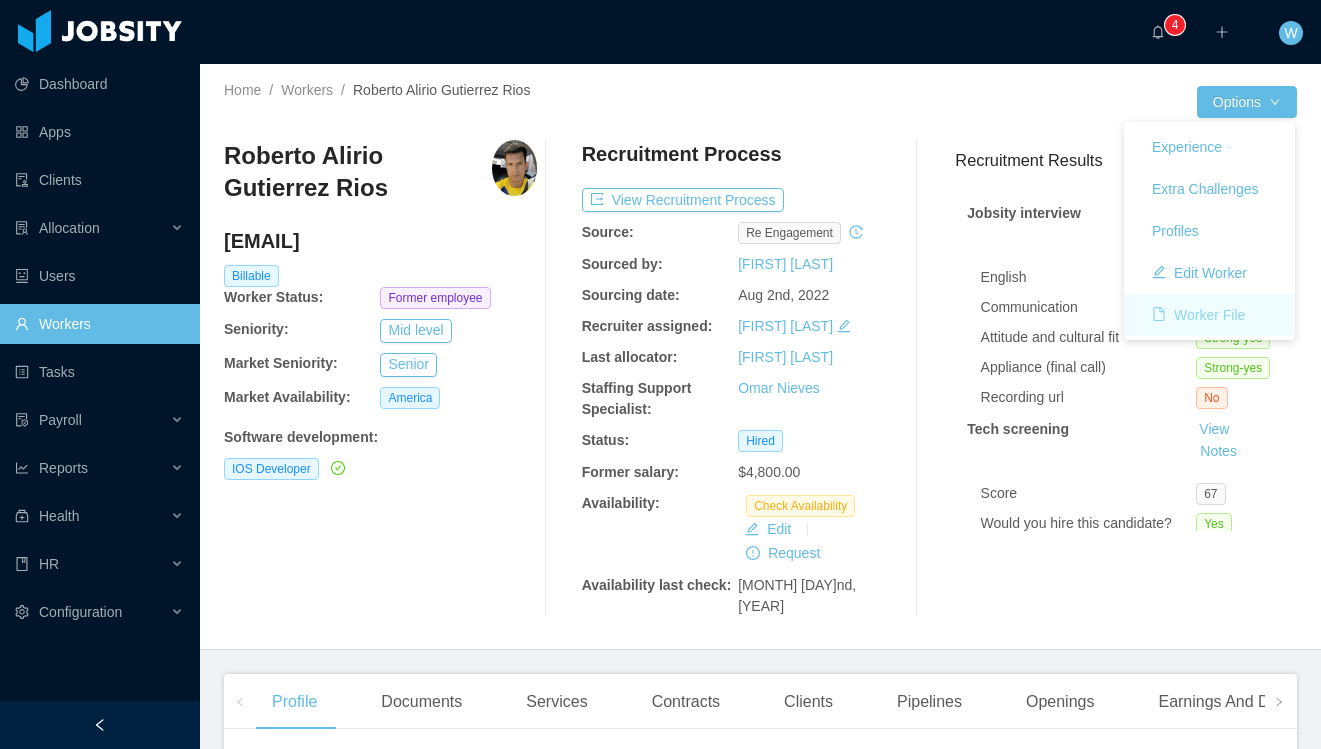 click on "Worker File" at bounding box center [1198, 315] 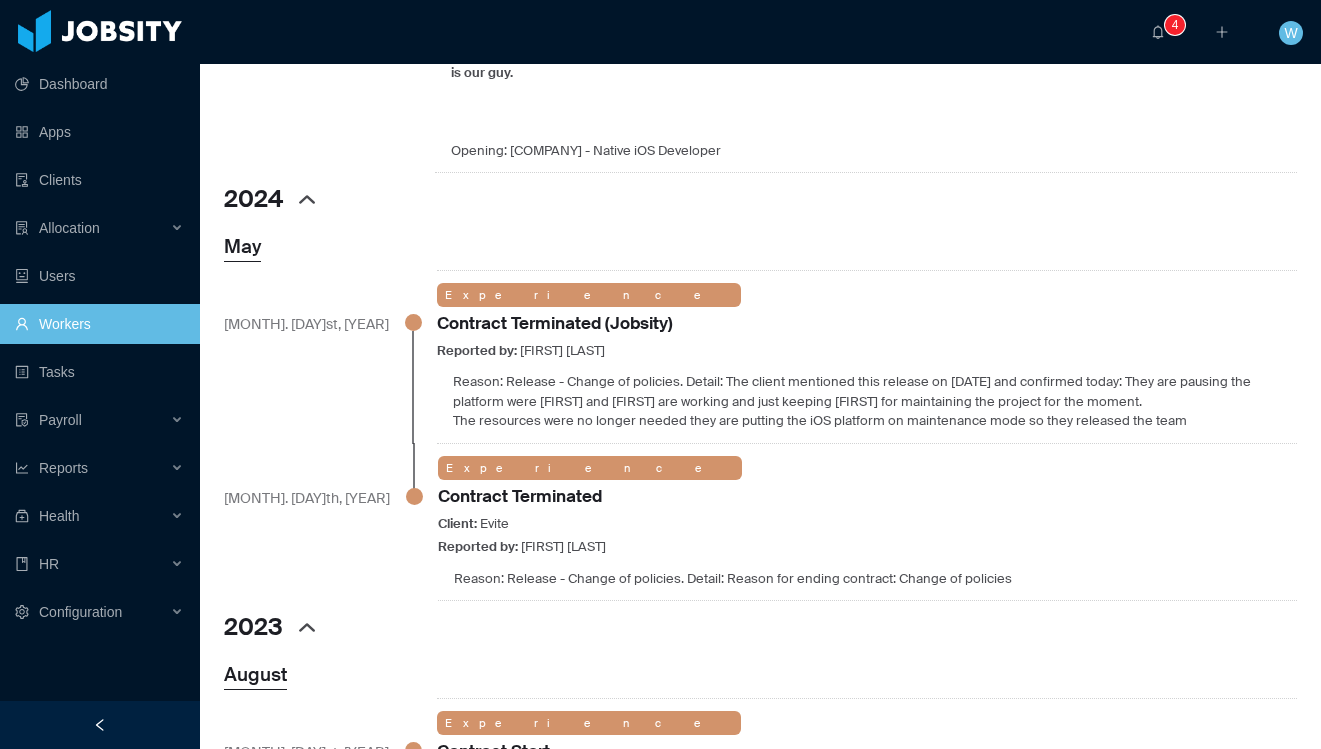 scroll, scrollTop: 6593, scrollLeft: 0, axis: vertical 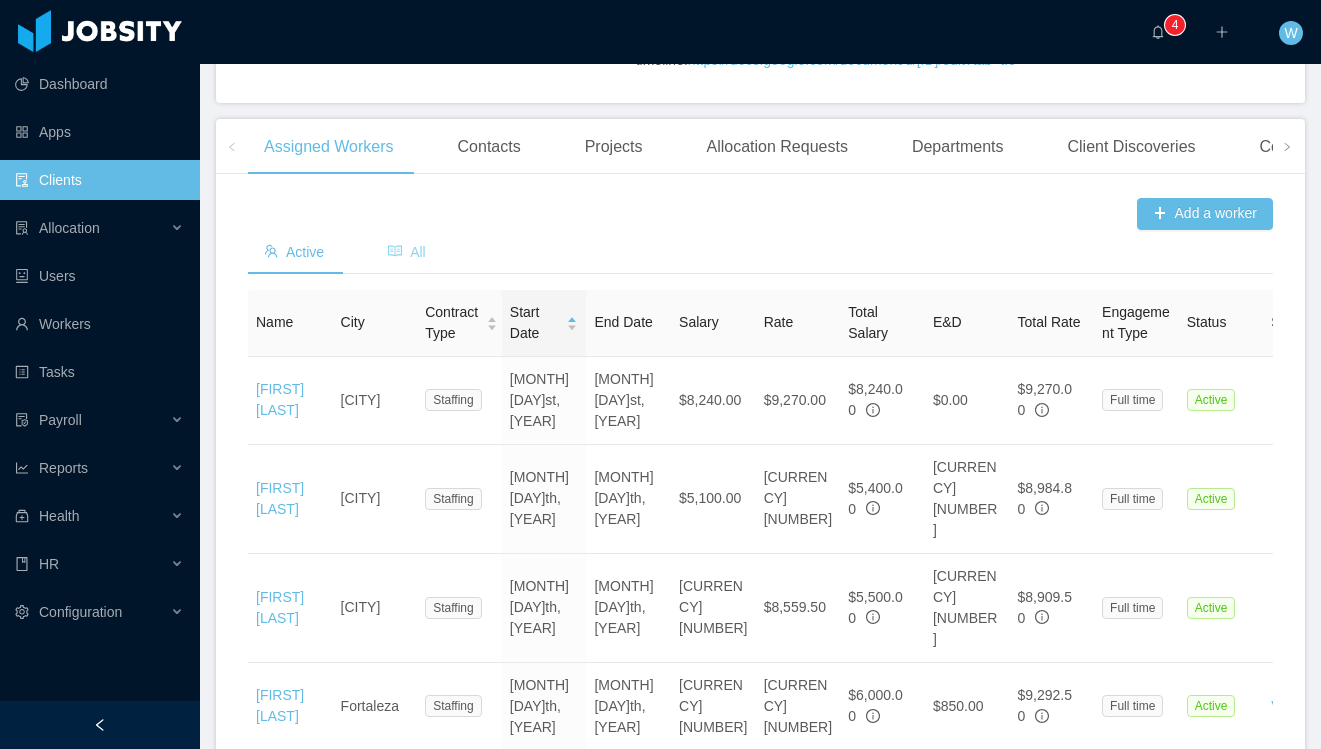 click on "All" at bounding box center (407, 252) 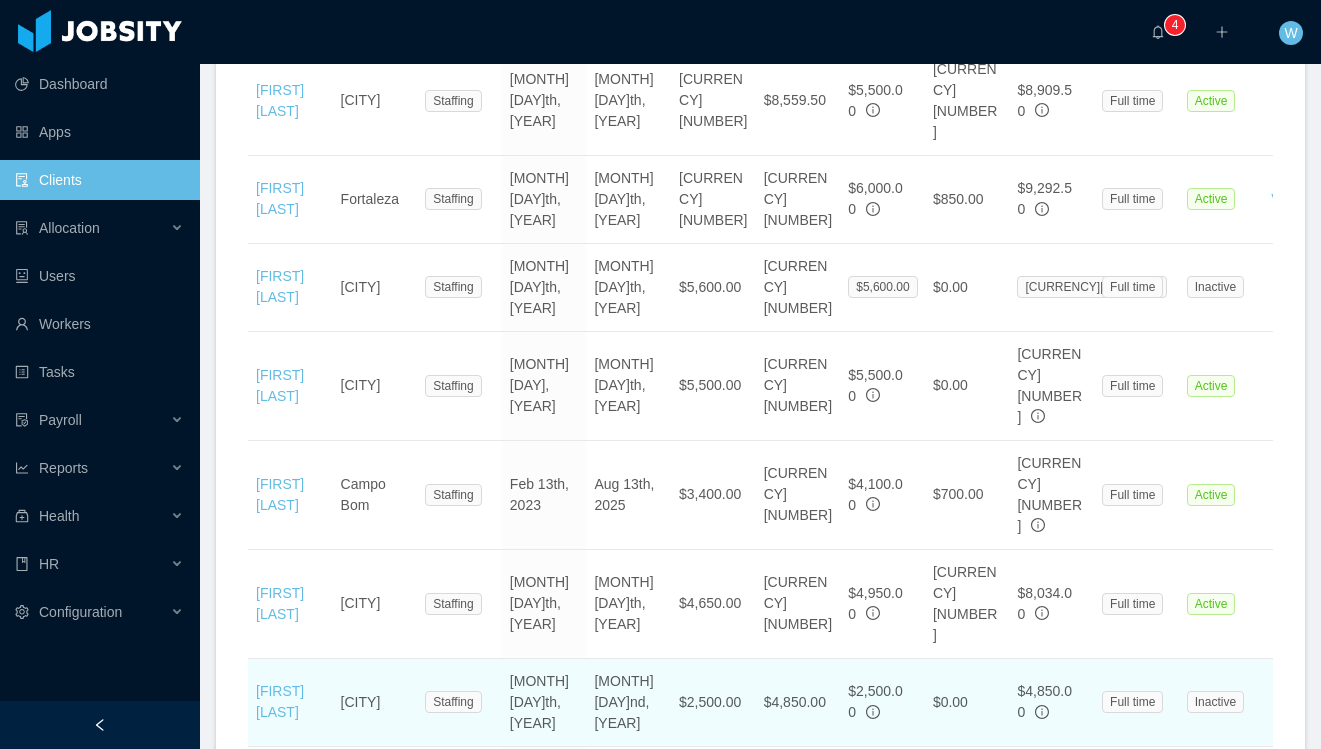 scroll, scrollTop: 1147, scrollLeft: 0, axis: vertical 